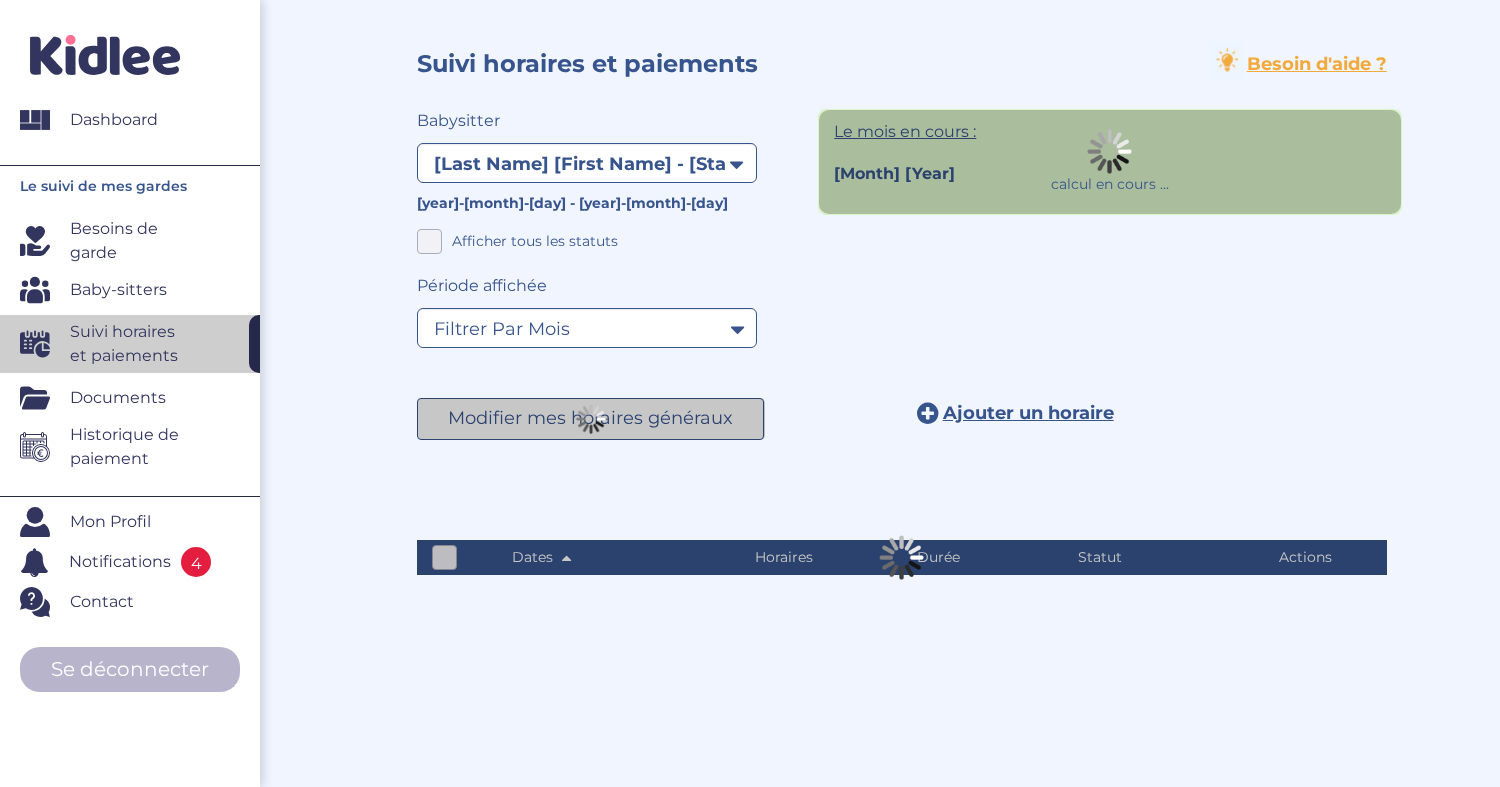 select on "2053" 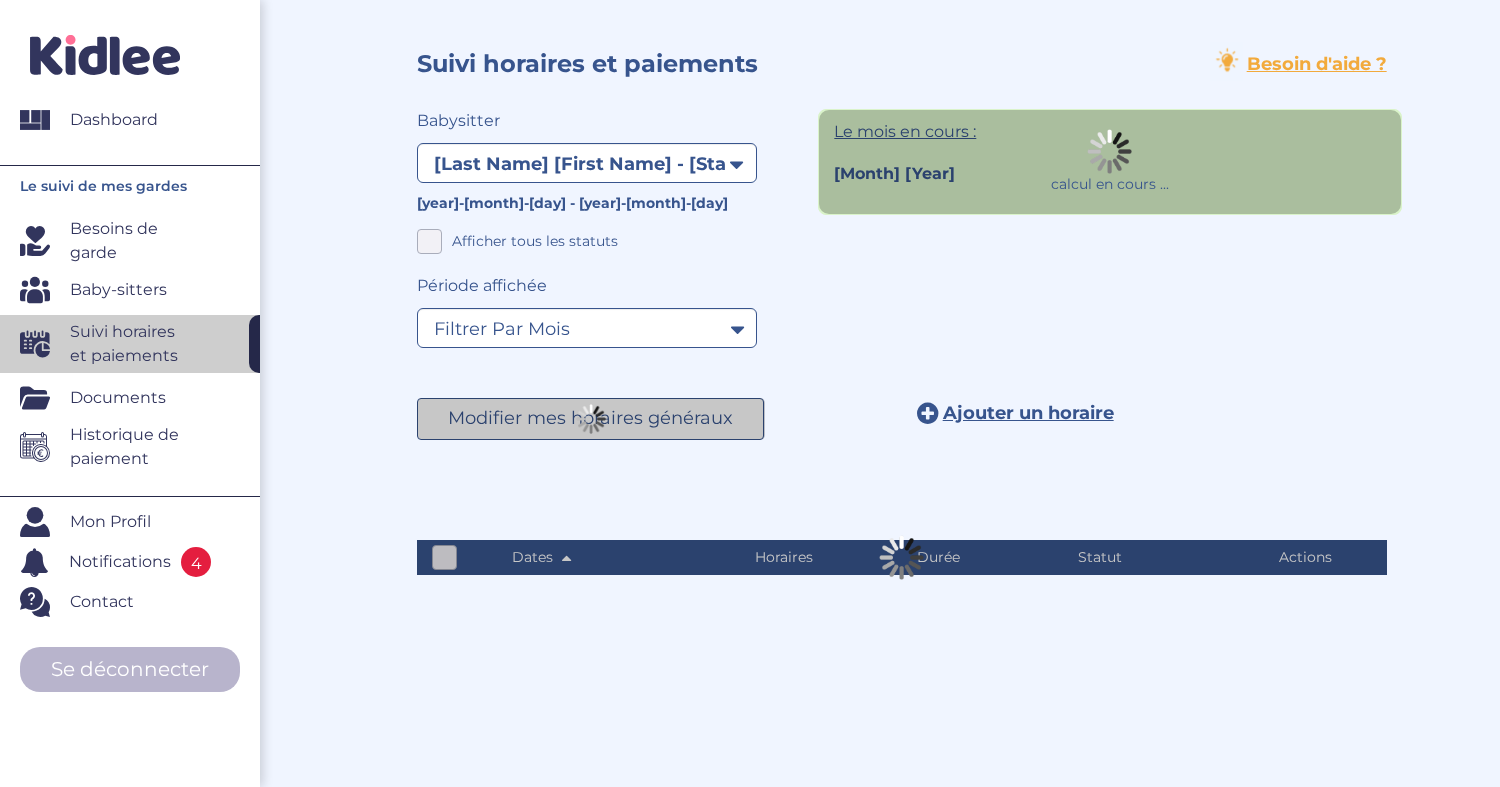 select on "septembre 2025" 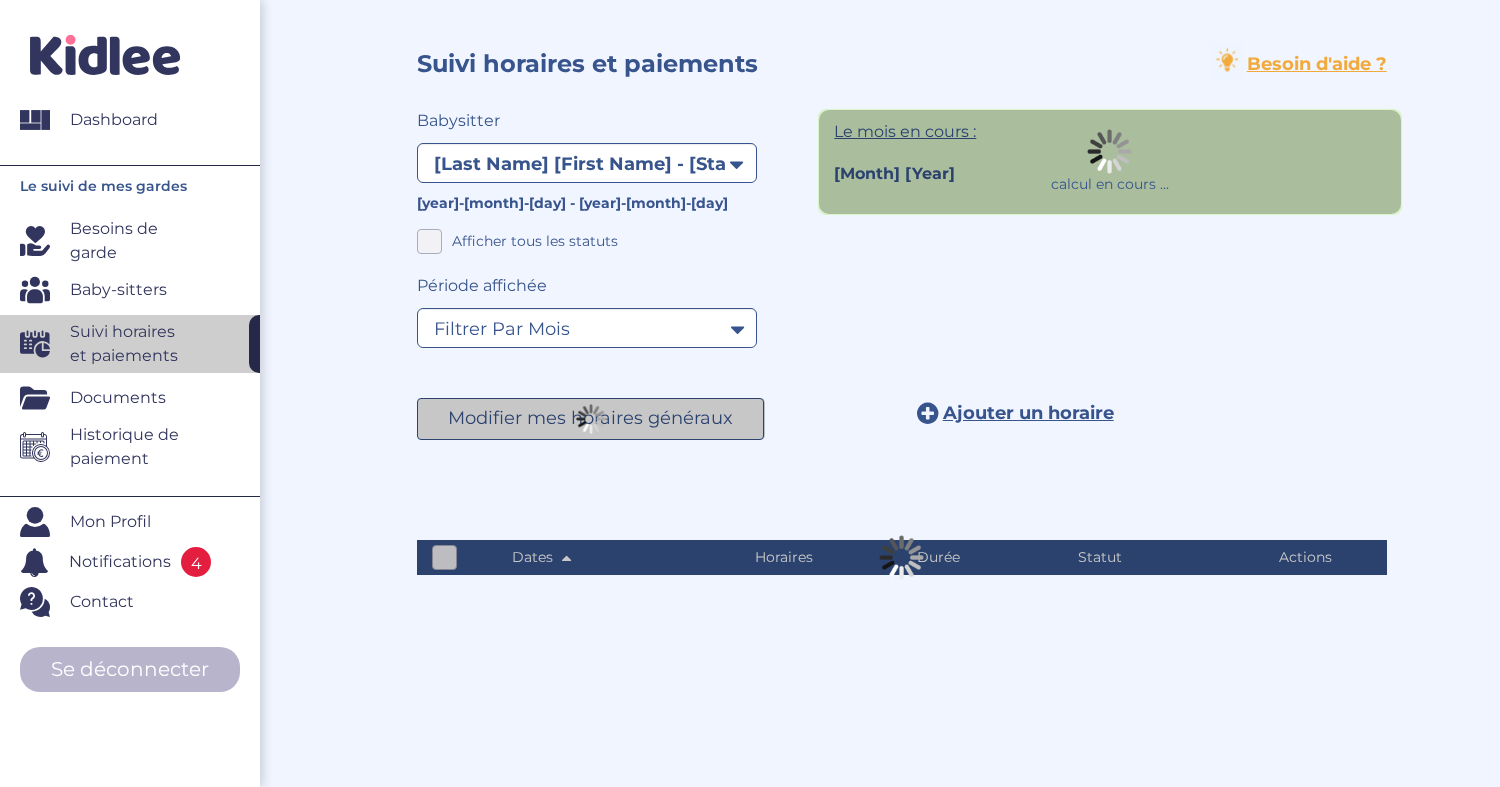 scroll, scrollTop: 0, scrollLeft: 0, axis: both 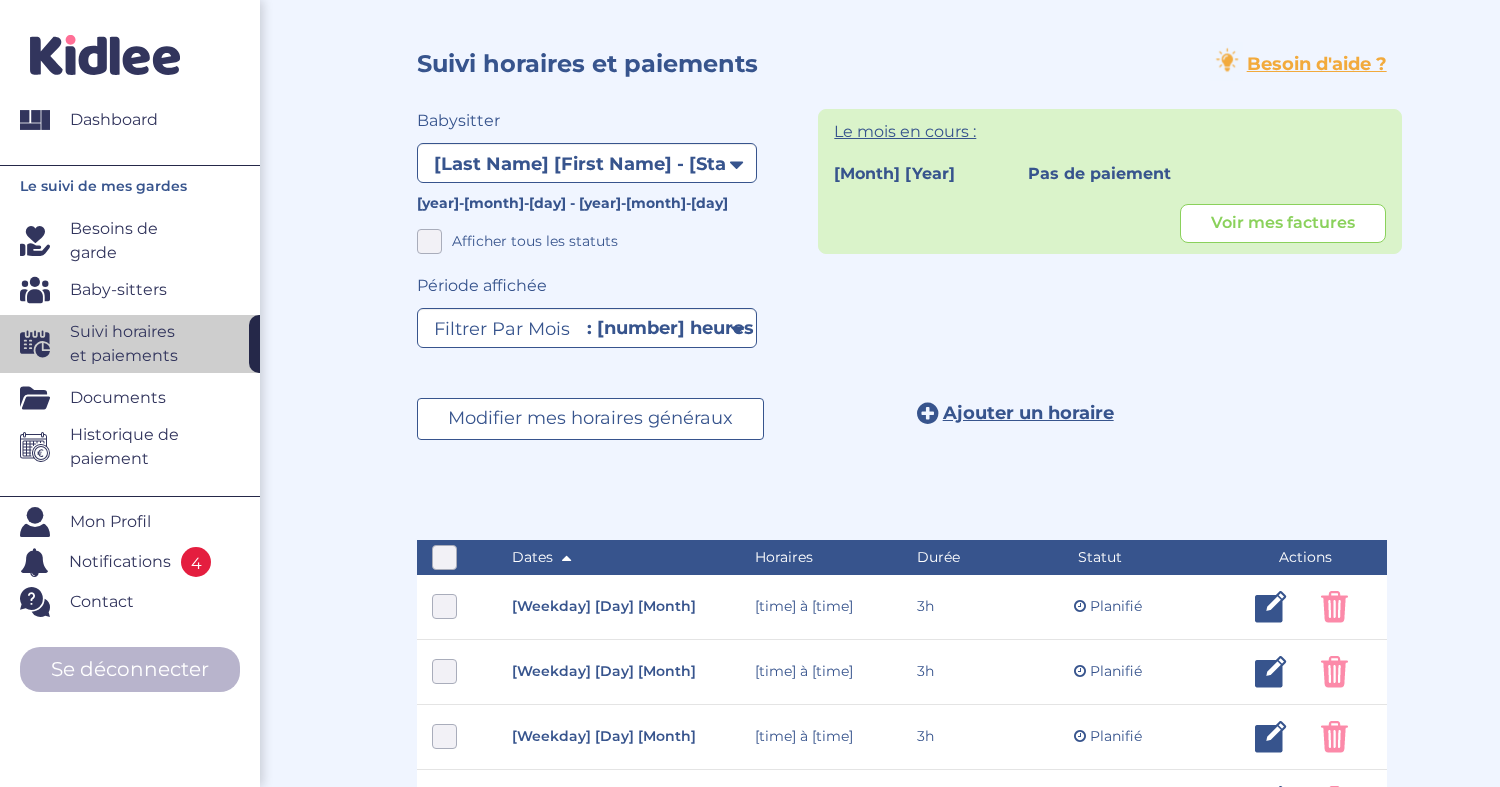 click on ": 62
heures" at bounding box center [670, 328] 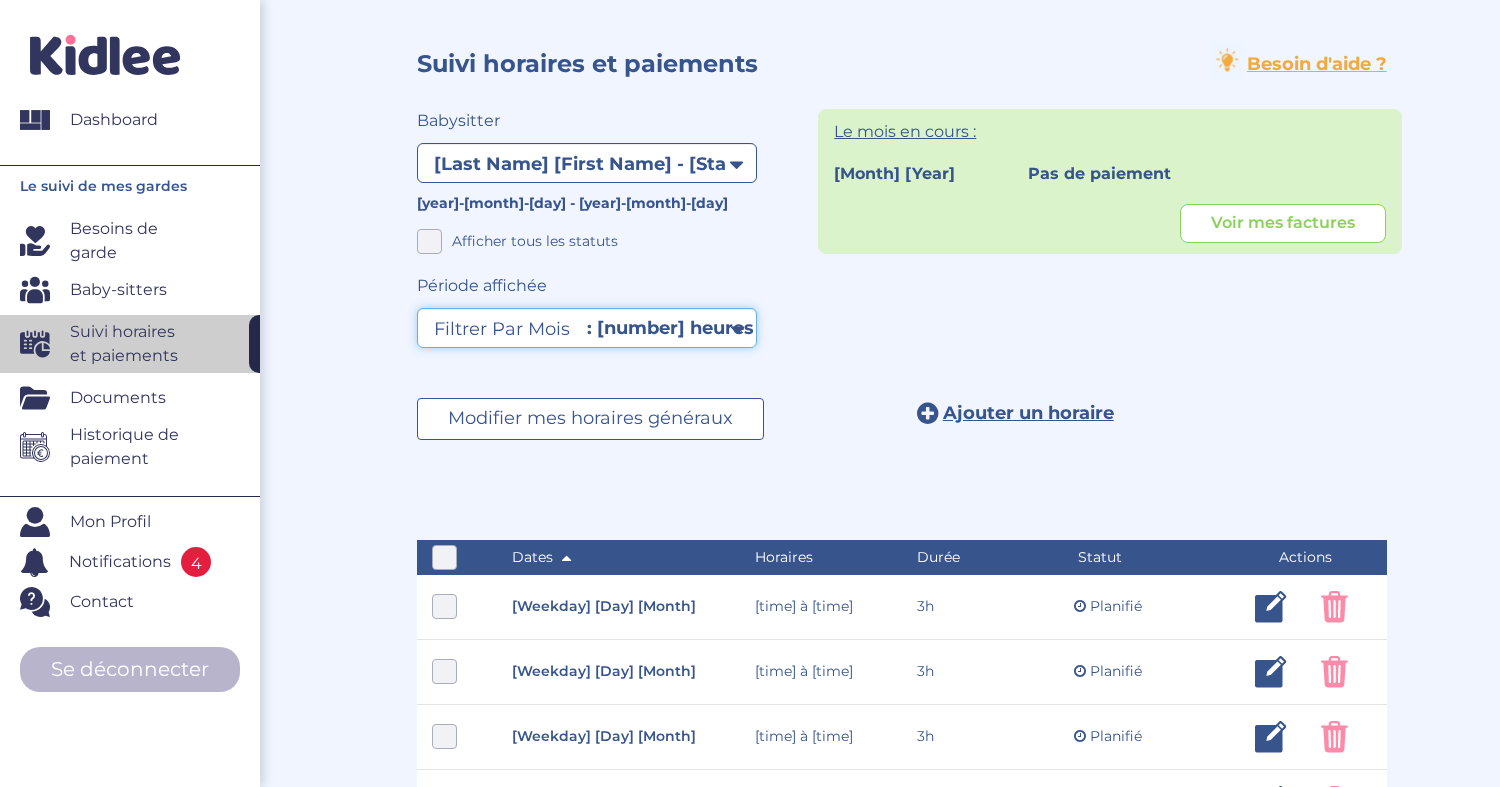 click on "Filtrer par mois
septembre 2025
octobre 2025
novembre 2025
décembre 2025
janvier 2026
février 2026
mars 2026
avril 2026
mai 2026
juin 2026
juillet 2026" at bounding box center (587, 328) 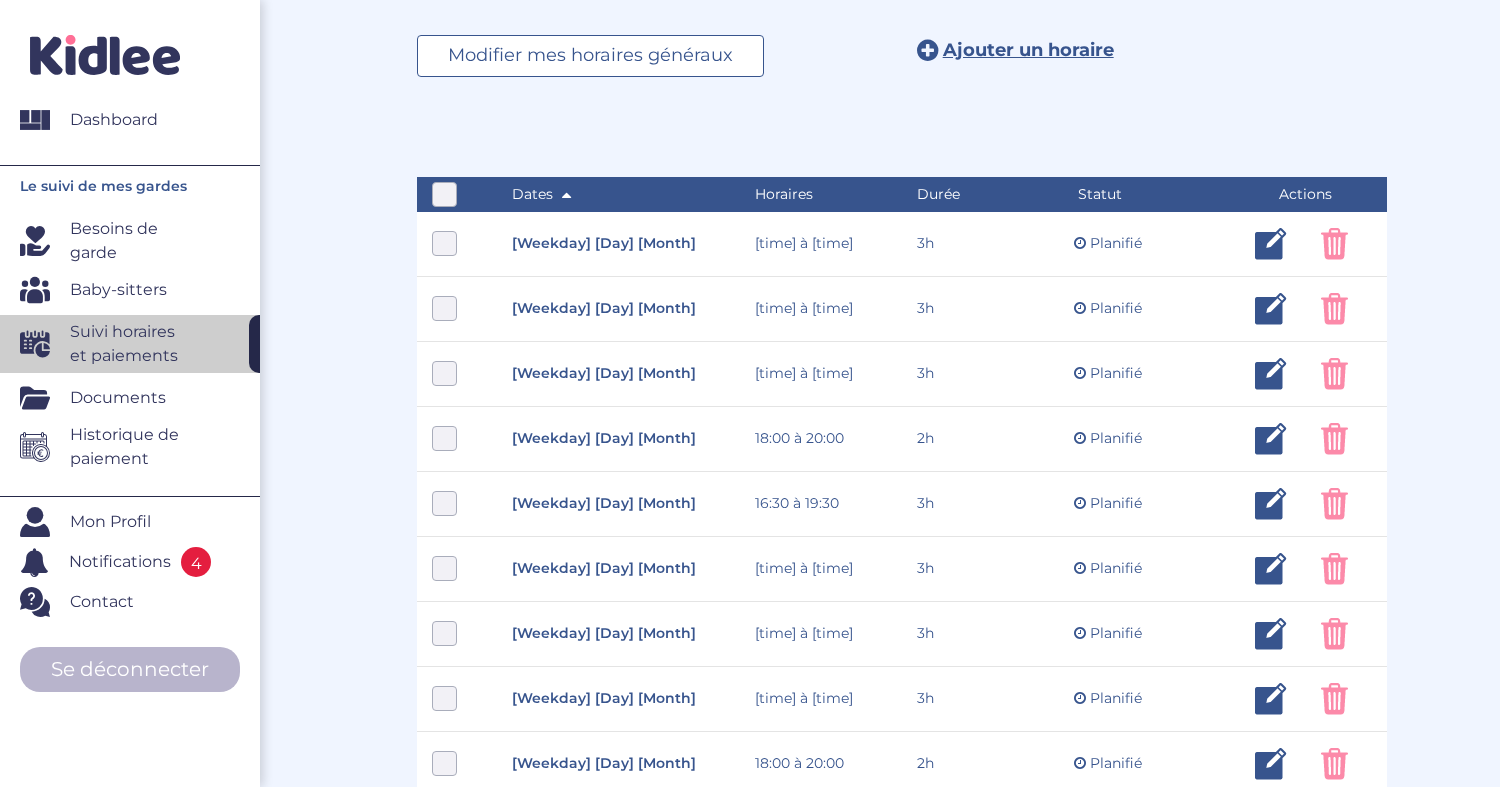 scroll, scrollTop: 0, scrollLeft: 0, axis: both 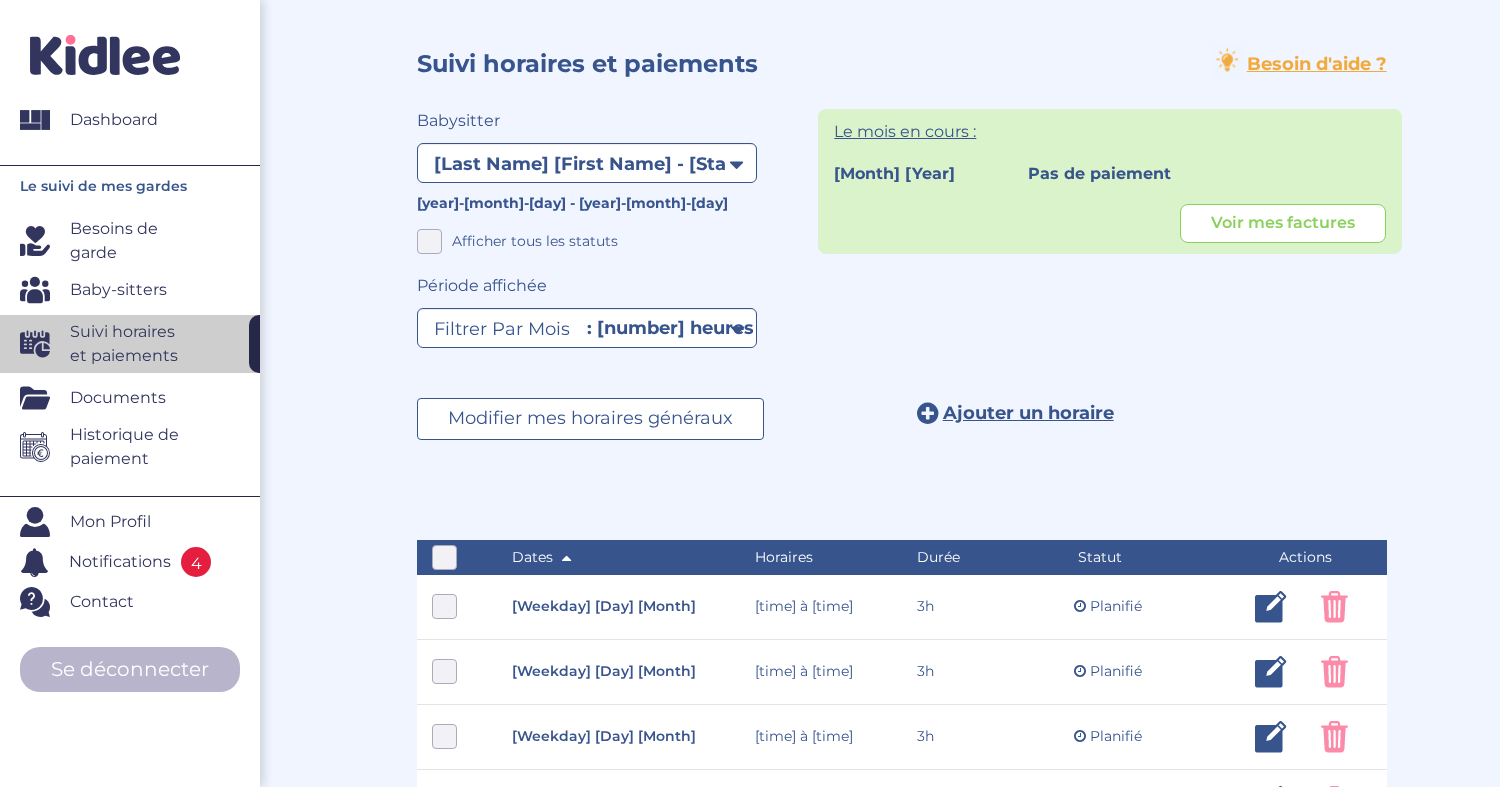 click on "Historique de paiement" at bounding box center [132, 447] 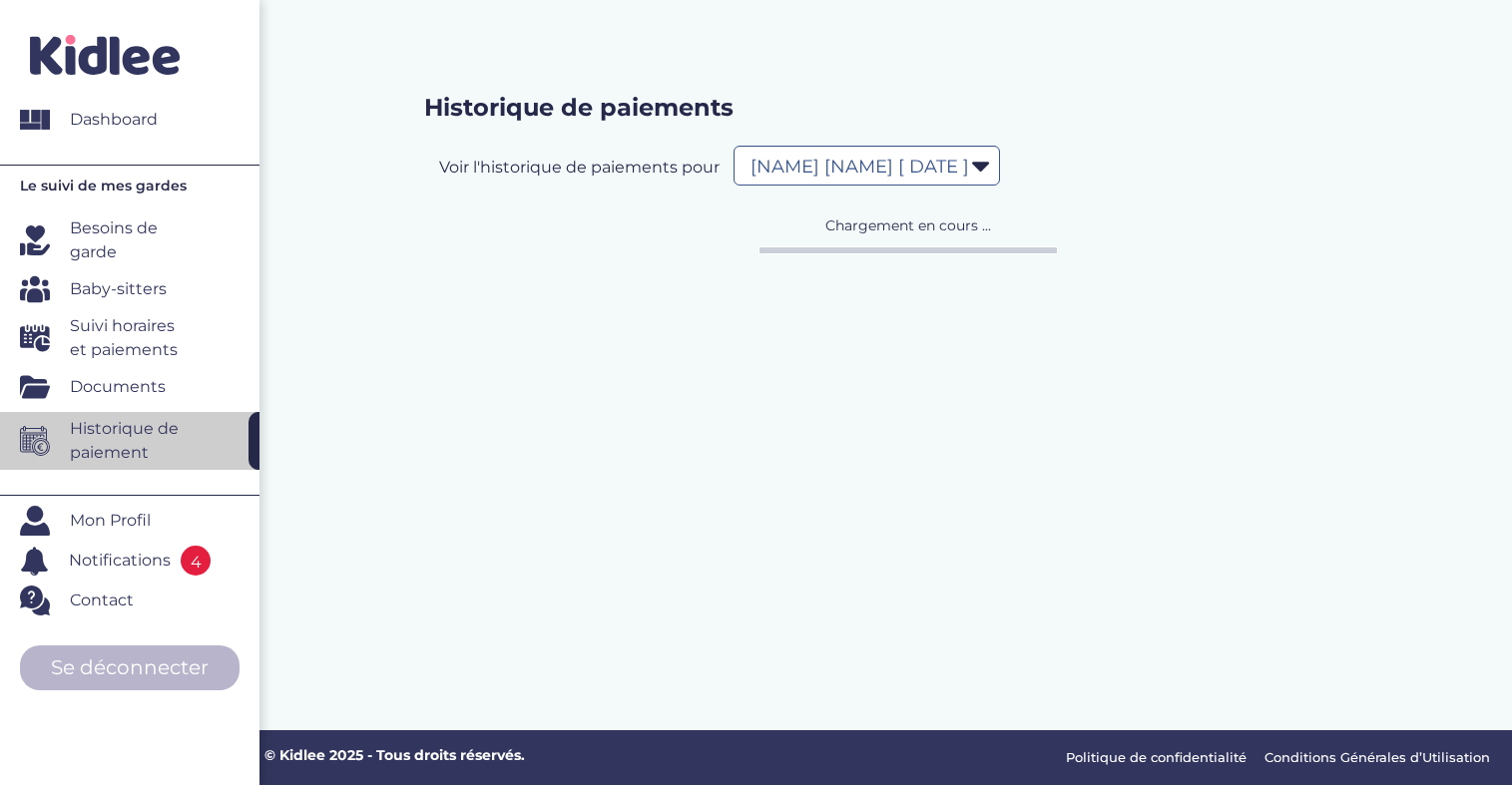 select on "1136" 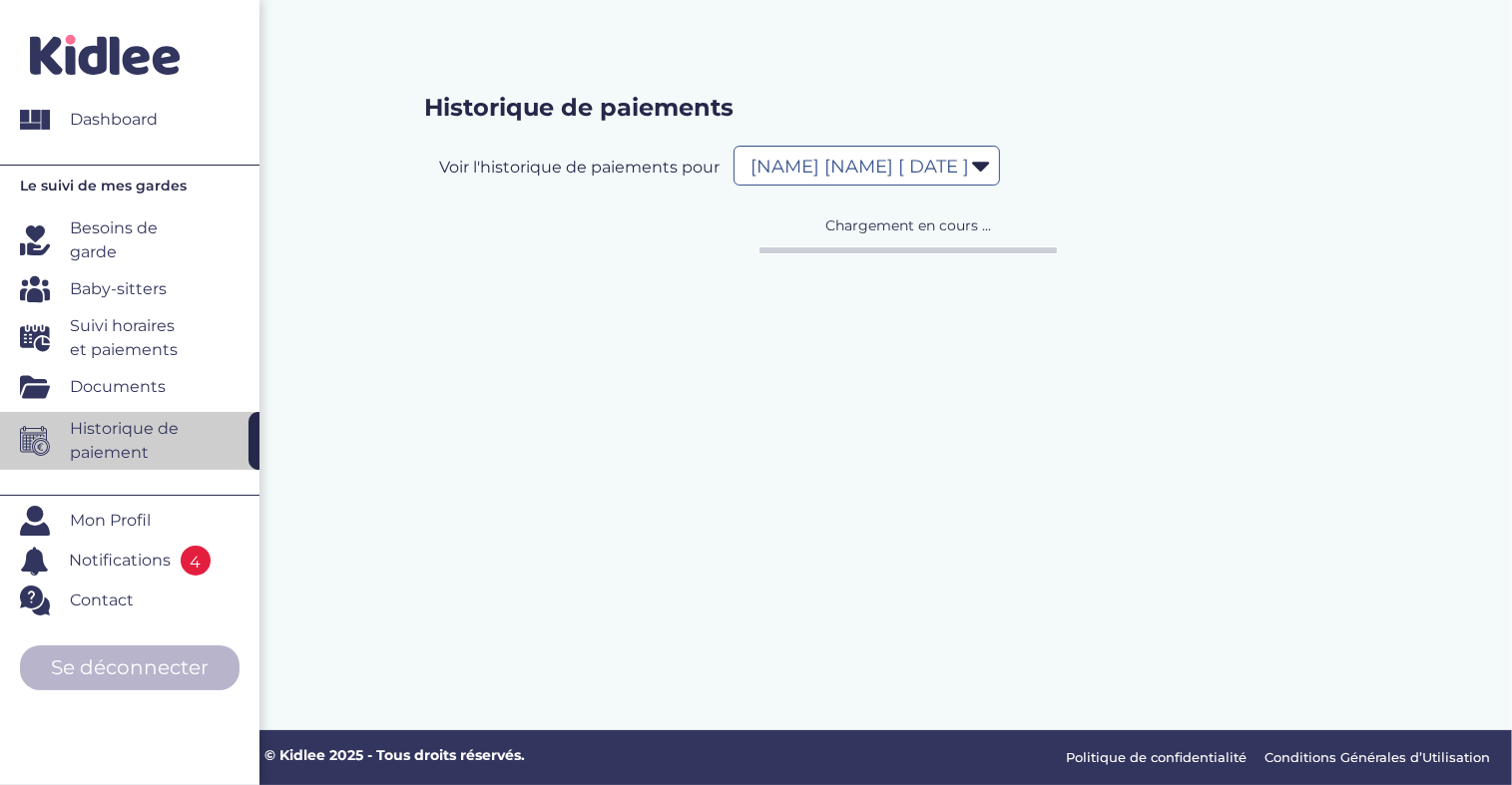 scroll, scrollTop: 0, scrollLeft: 0, axis: both 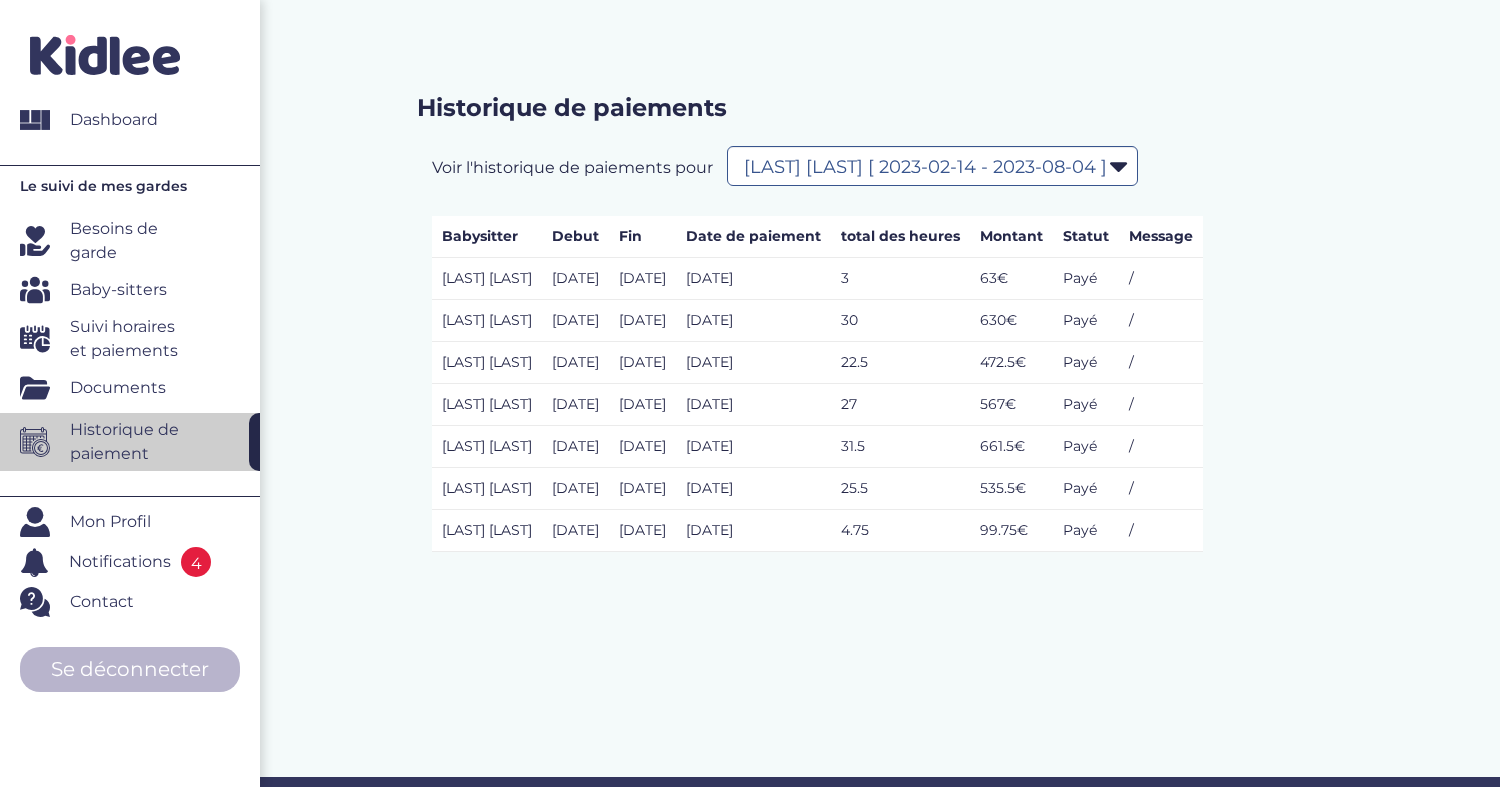 click on "Historique de paiements
Voir l'historique de paiements pour   Filtrer par Contrat
[LAST] [LAST] [ 2023-02-14 -
2023-08-04 ]
[LAST] [LAST] [ 2023-09-04 -
2024-07-31 ]
[LAST] [LAST] [ 2024-09-02 -
2025-07-31 ]
[LAST] [LAST] [ 2025-09-01 -
2026-07-31 ]
Babysitter
Debut
Fin
Date de paiement
total des heures
Montant
Statut
Message
[LAST] [LAST]
[DATE]
[DATE]
[DATE]
3
63€
Payé
/
[LAST] [LAST]
[DATE]
[DATE]
[DATE]
30" at bounding box center (902, 323) 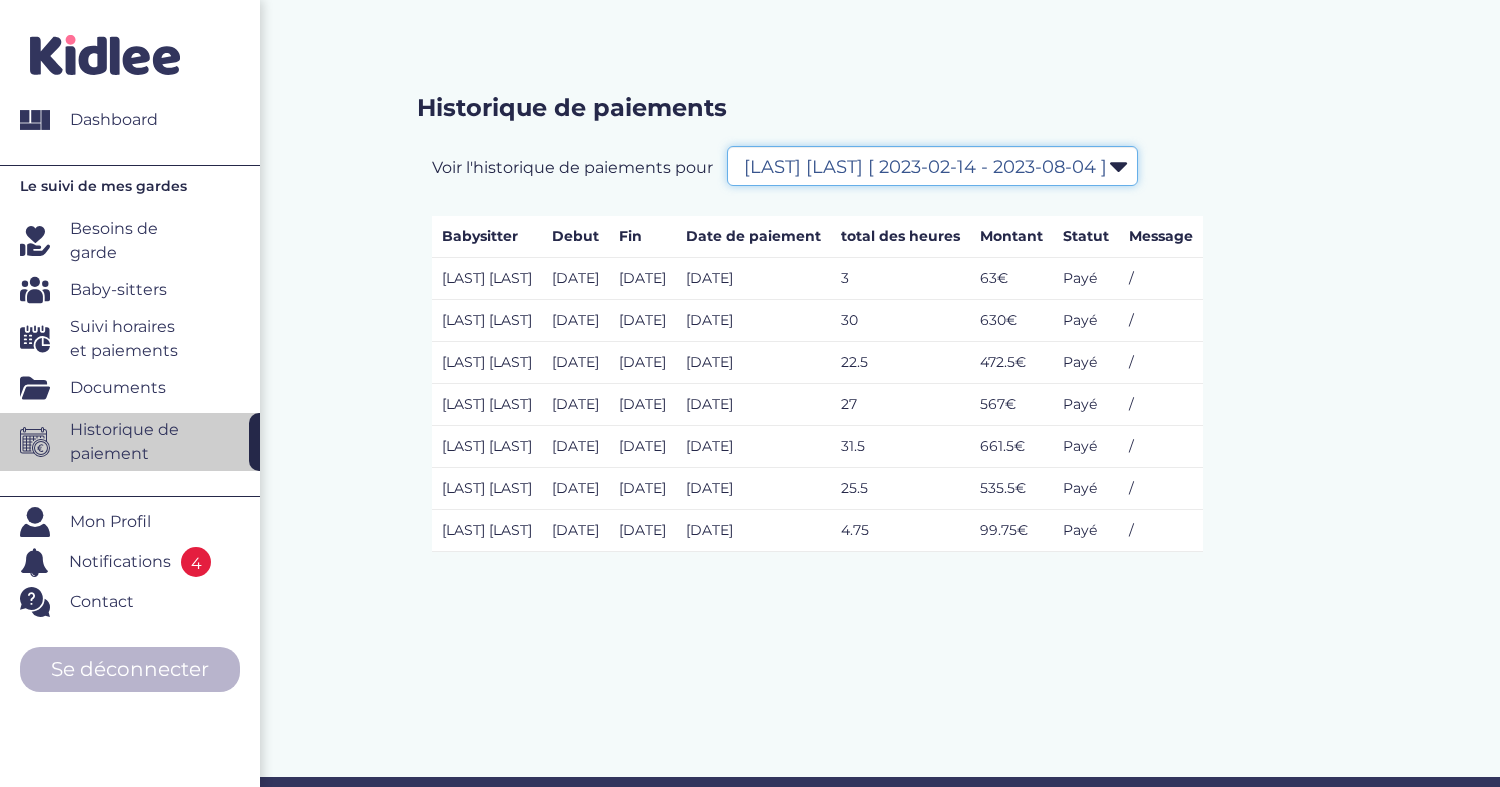 click on "Filtrer par Contrat
[LAST] [LAST] [ 2023-02-14 -
2023-08-04 ]
[LAST] [LAST] [ 2023-09-04 -
2024-07-31 ]
[LAST] [LAST] [ 2024-09-02 -
2025-07-31 ]
[LAST] [LAST] [ 2025-09-01 -
2026-07-31 ]" at bounding box center (932, 166) 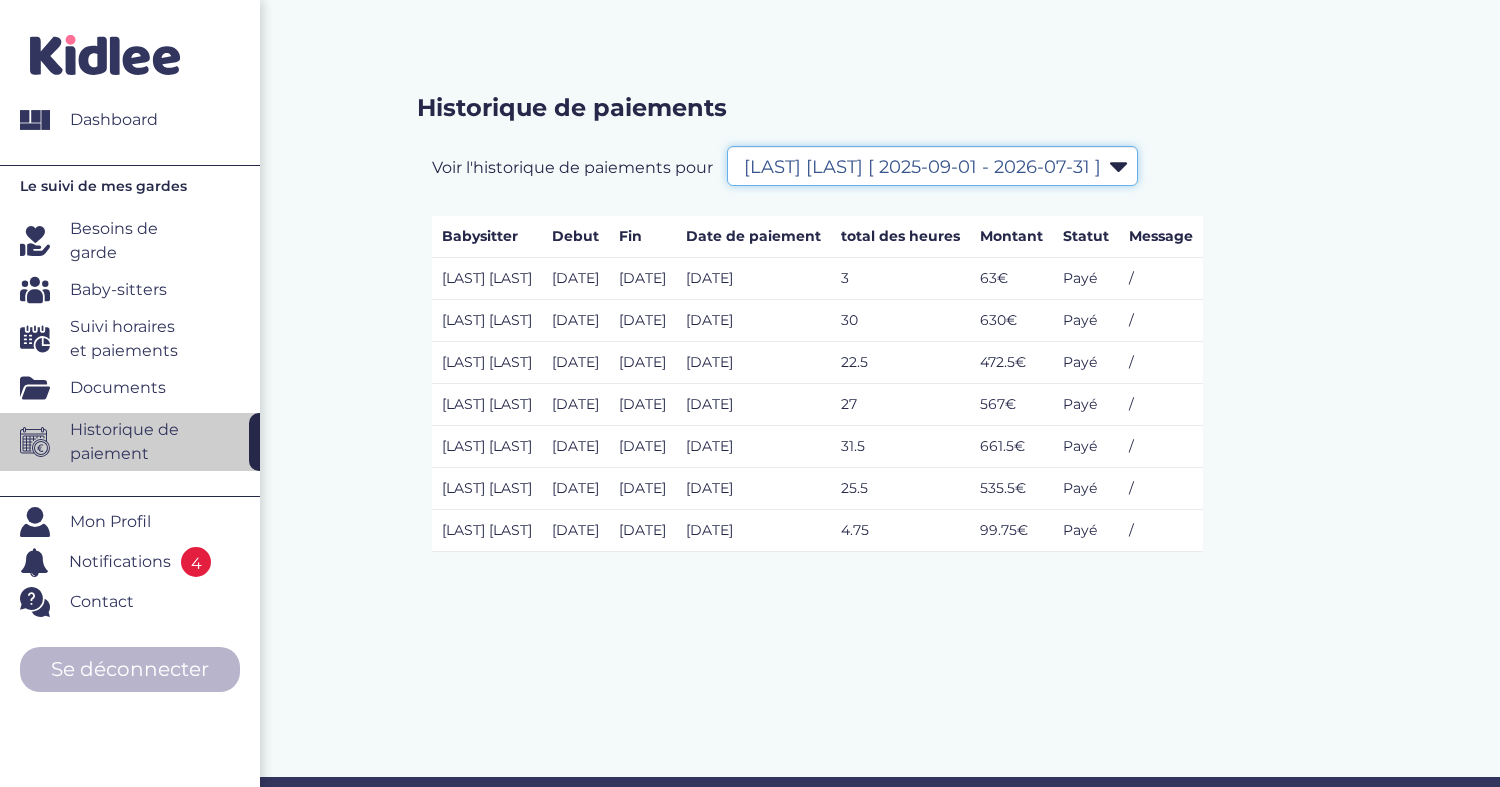 click on "Filtrer par Contrat
Baaziz Lisa [ 2023-02-14 -
2023-08-04 ]
Baaziz Lisa [ 2023-09-04 -
2024-07-31 ]
Baaziz Lisa [ 2024-09-02 -
2025-07-31 ]
Baaziz Lisa [ 2025-09-01 -
2026-07-31 ]" at bounding box center (932, 166) 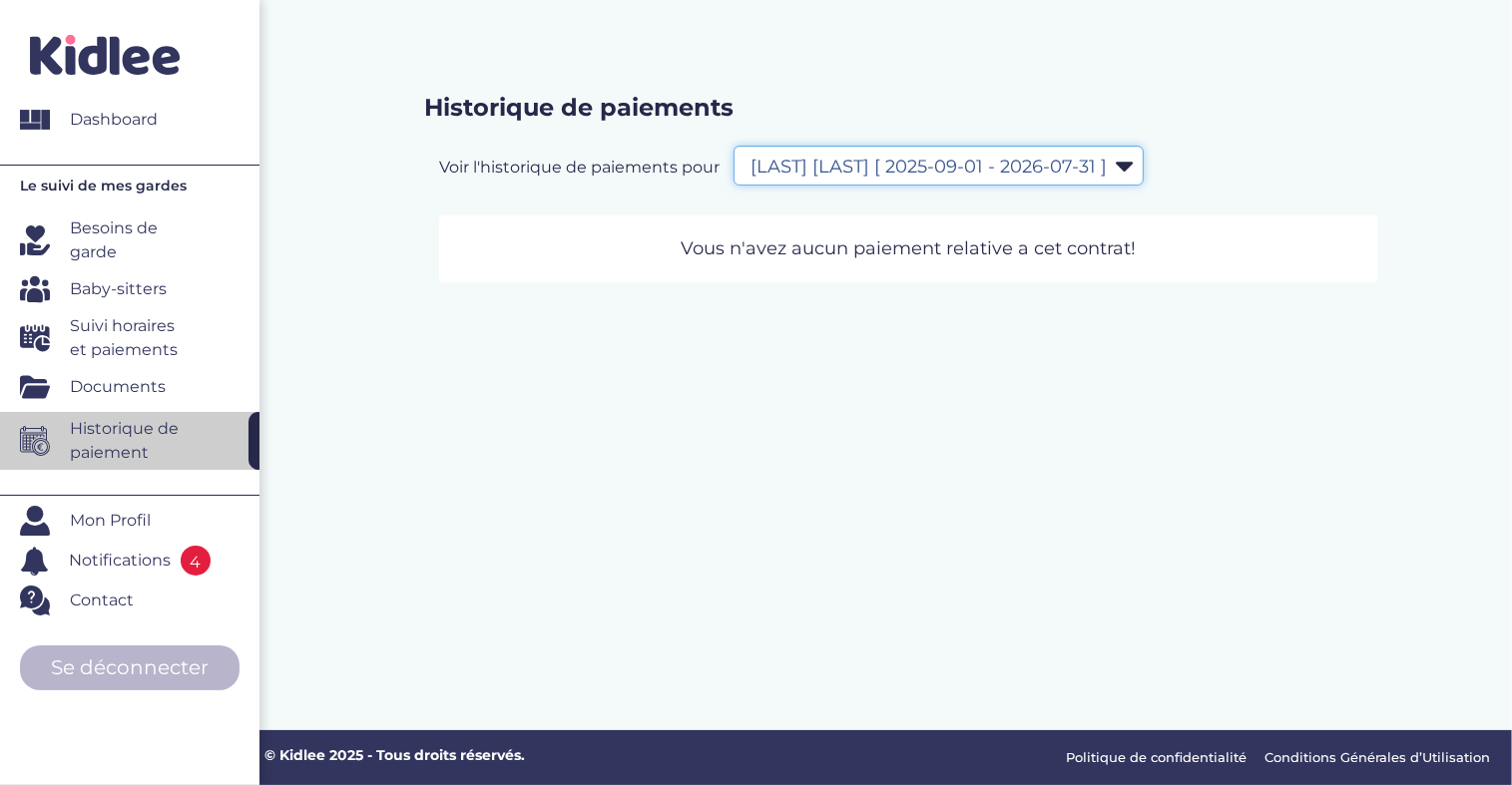 click on "Filtrer par Contrat
Baaziz Lisa [ 2023-02-14 -
2023-08-04 ]
Baaziz Lisa [ 2023-09-04 -
2024-07-31 ]
Baaziz Lisa [ 2024-09-02 -
2025-07-31 ]
Baaziz Lisa [ 2025-09-01 -
2026-07-31 ]" at bounding box center (938, 166) 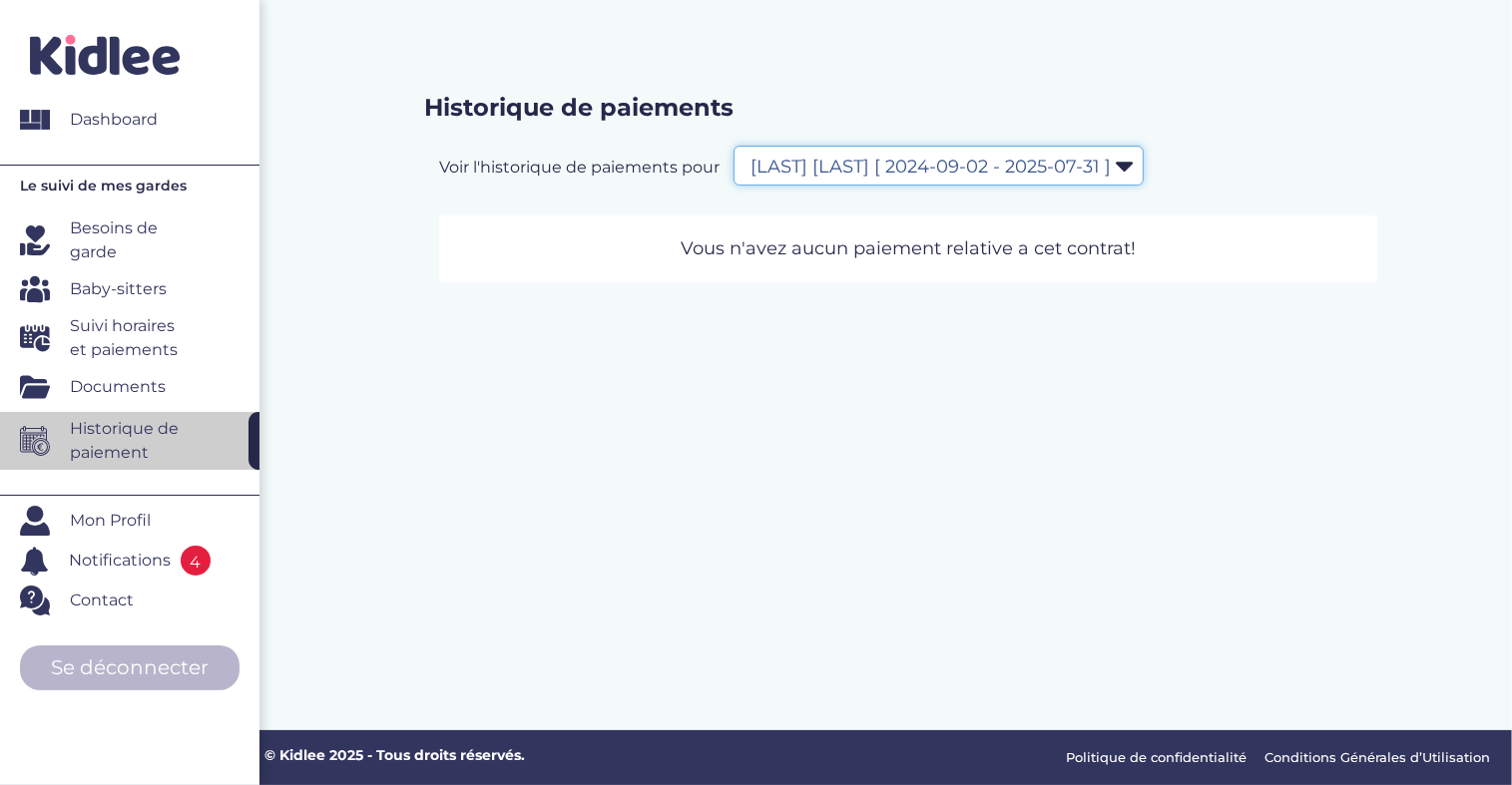click on "Filtrer par Contrat
Baaziz Lisa [ 2023-02-14 -
2023-08-04 ]
Baaziz Lisa [ 2023-09-04 -
2024-07-31 ]
Baaziz Lisa [ 2024-09-02 -
2025-07-31 ]
Baaziz Lisa [ 2025-09-01 -
2026-07-31 ]" at bounding box center [938, 166] 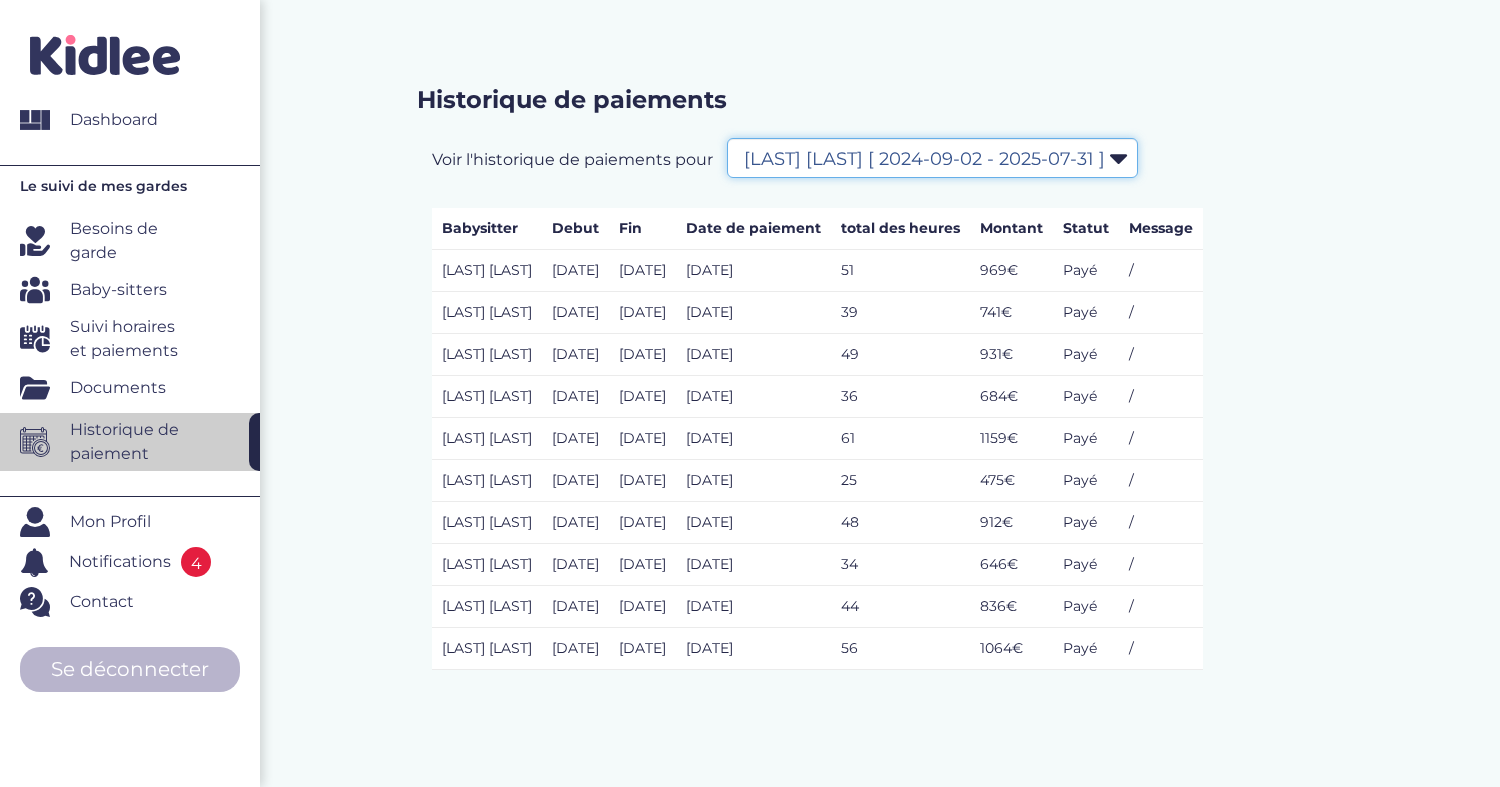 scroll, scrollTop: 0, scrollLeft: 0, axis: both 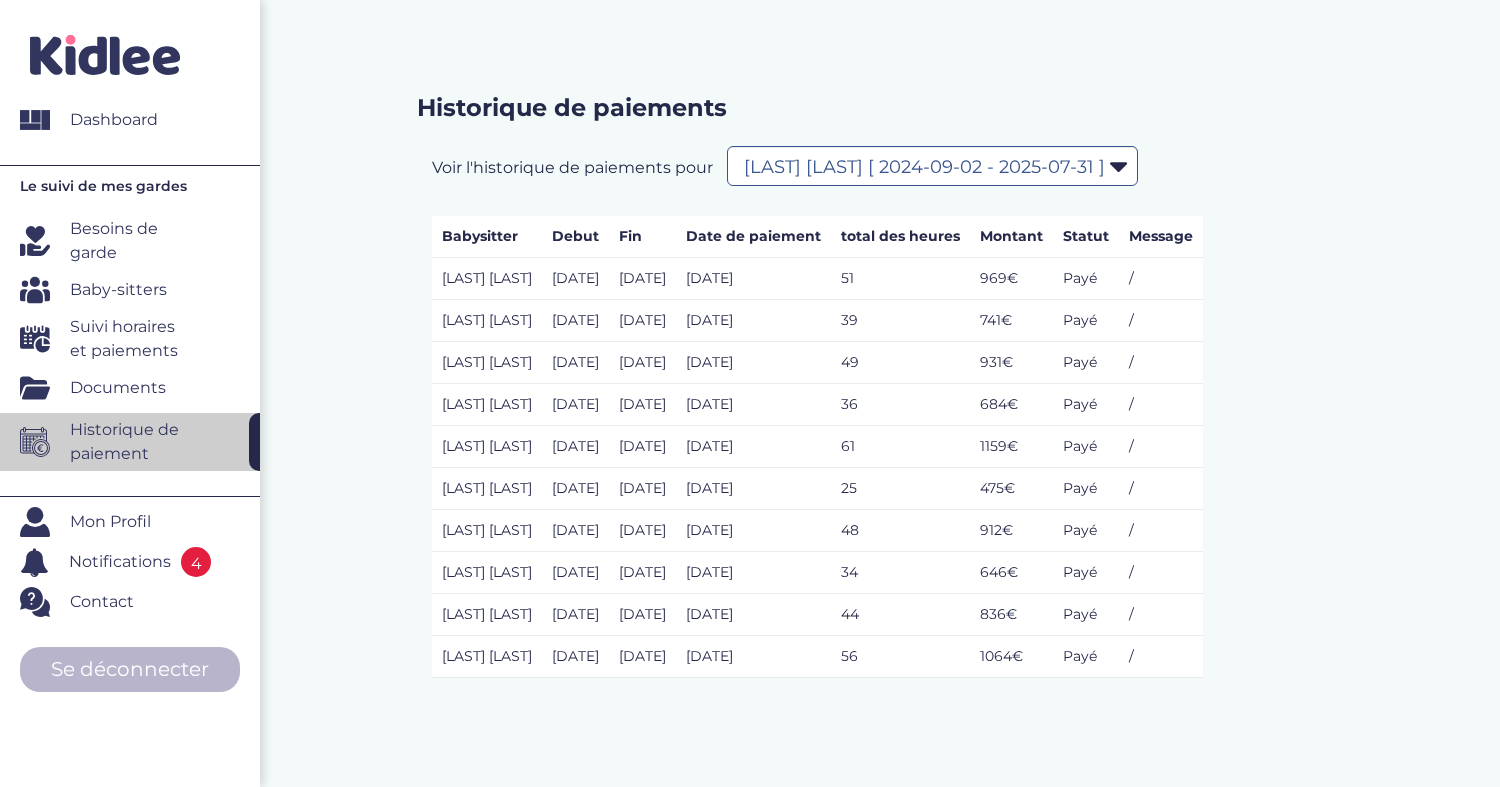 click on "Notifications" at bounding box center [120, 562] 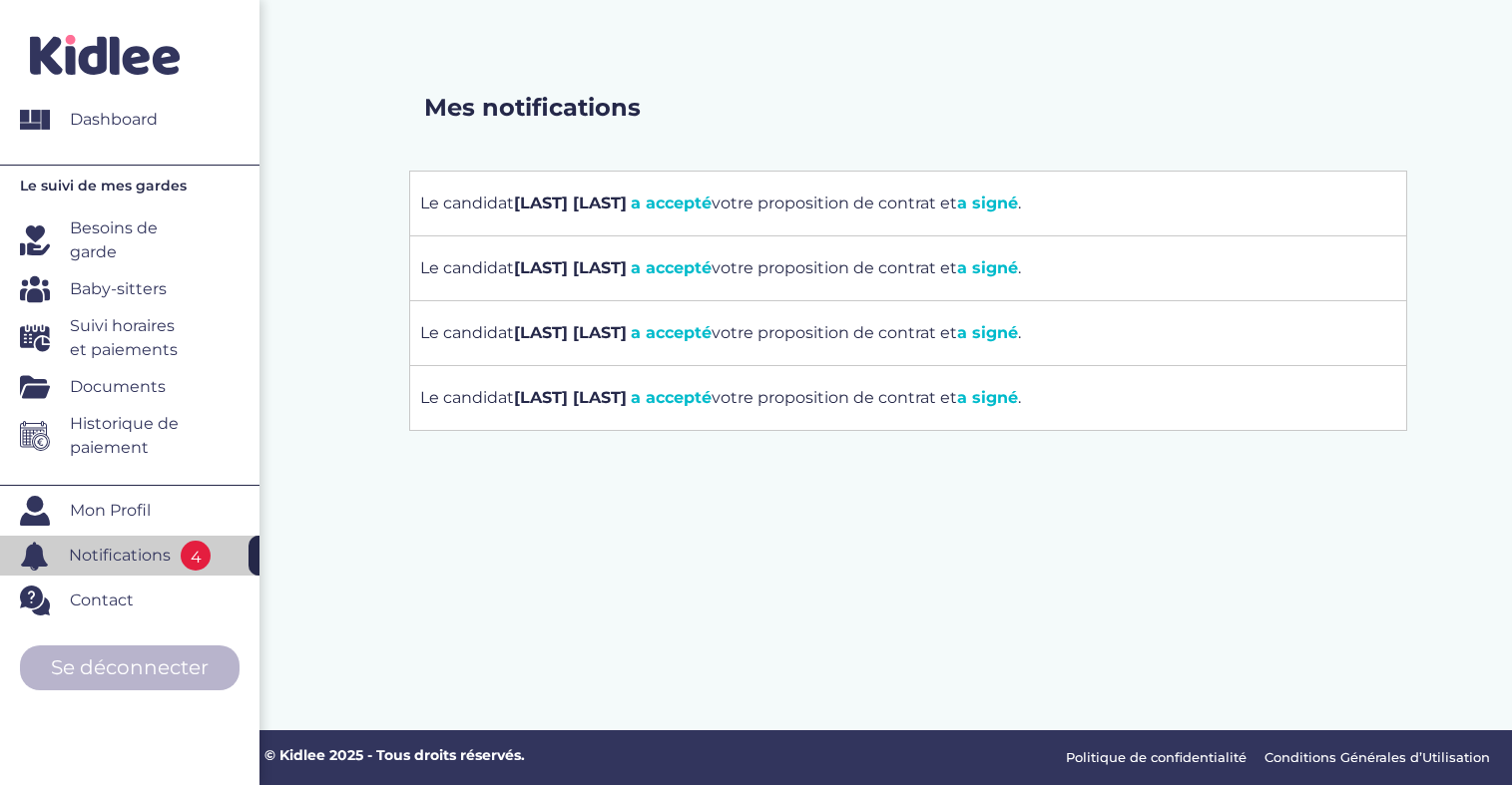 scroll, scrollTop: 0, scrollLeft: 0, axis: both 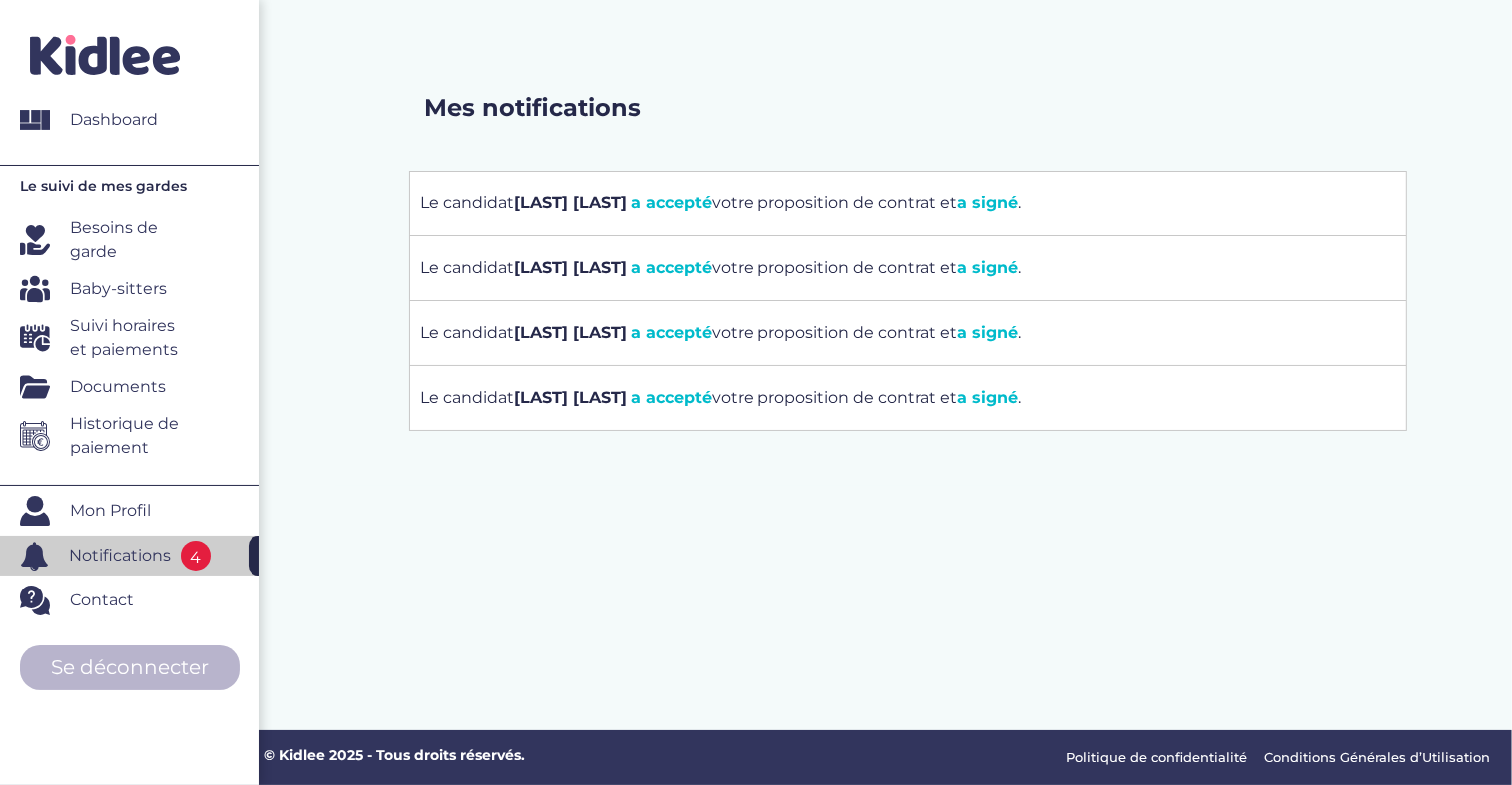 click on "Documents" at bounding box center (118, 387) 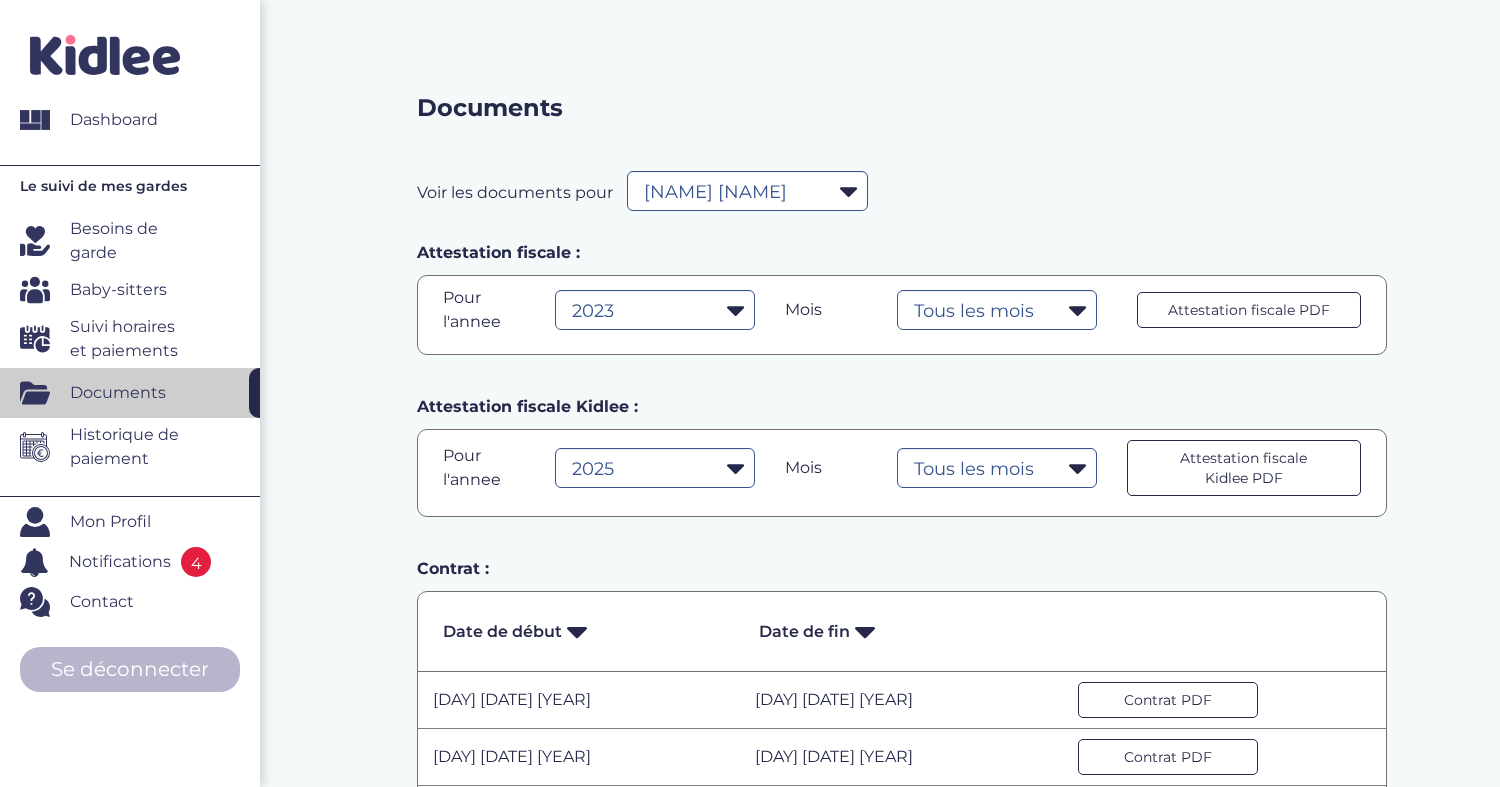 select on "21914" 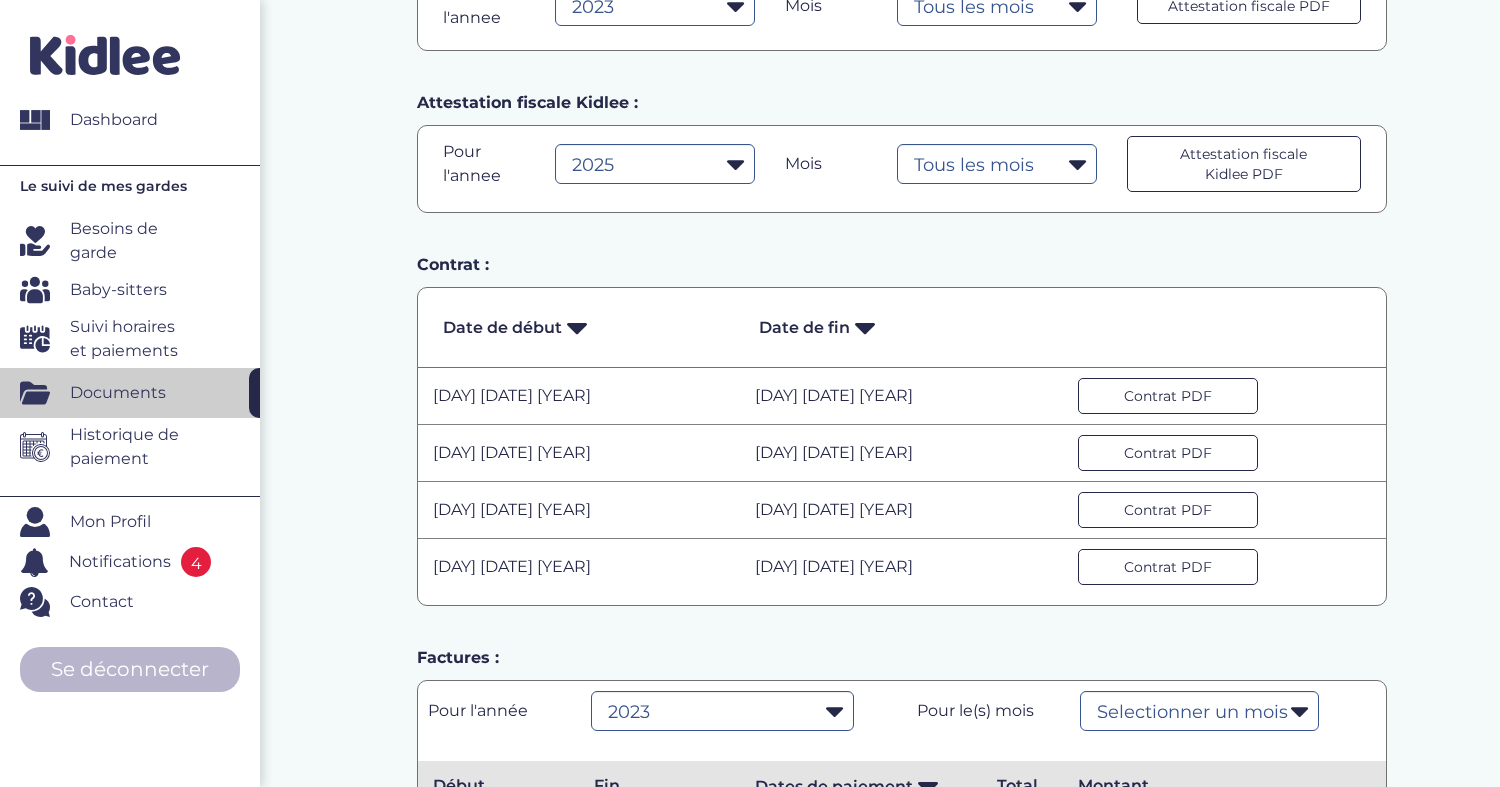 scroll, scrollTop: 300, scrollLeft: 0, axis: vertical 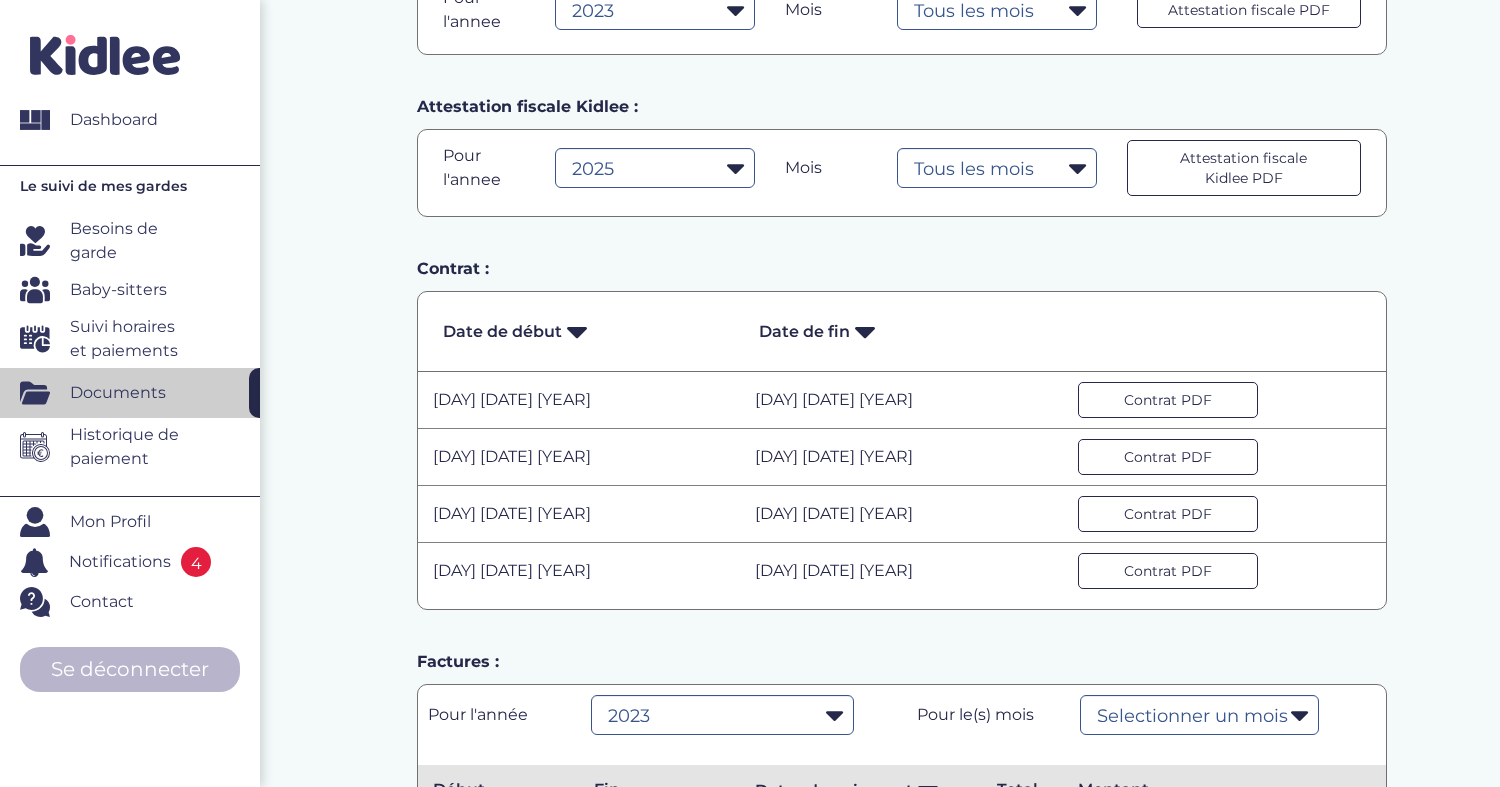 click on "Suivi horaires et paiements" at bounding box center [132, 339] 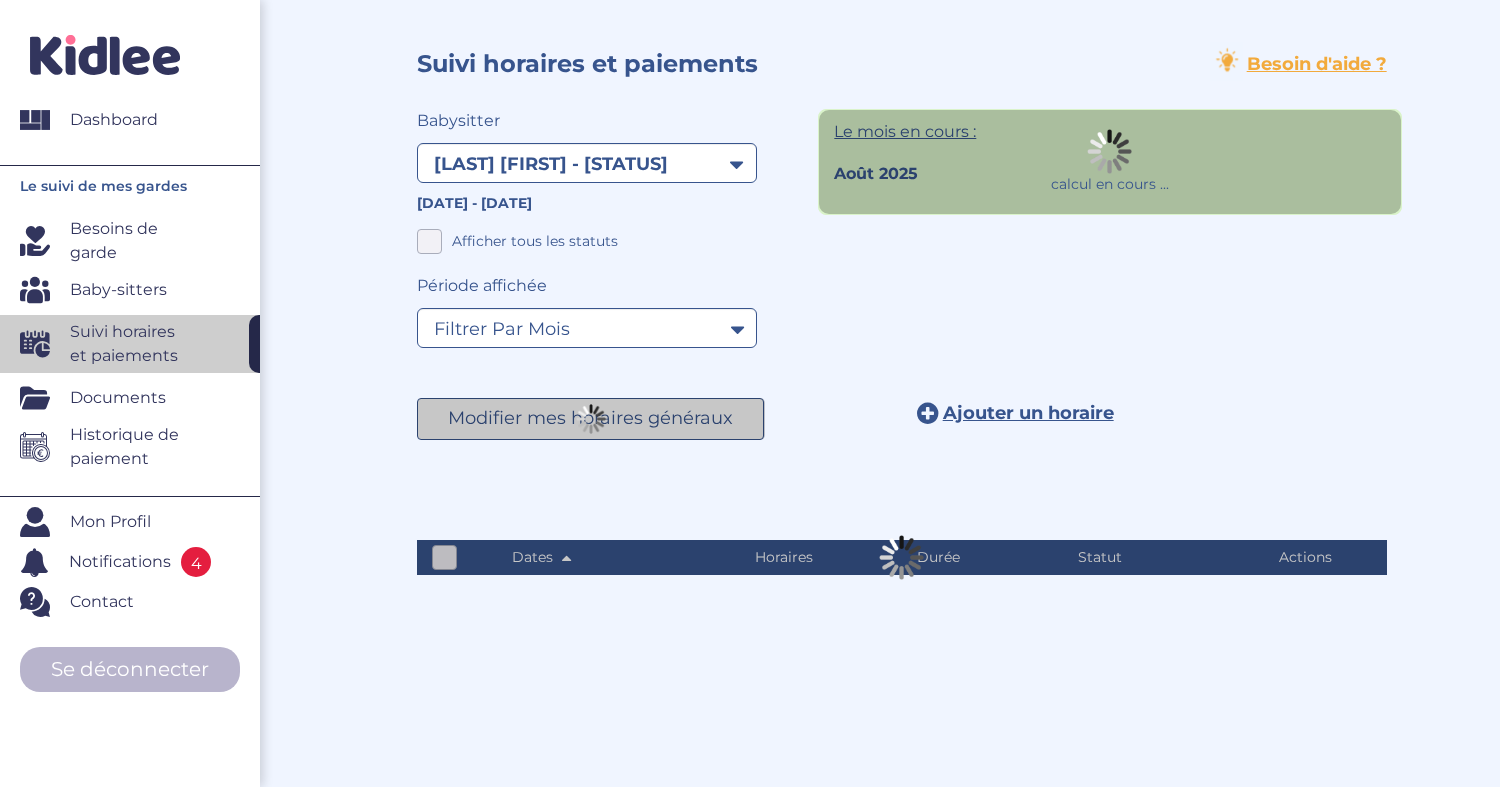 select on "2053" 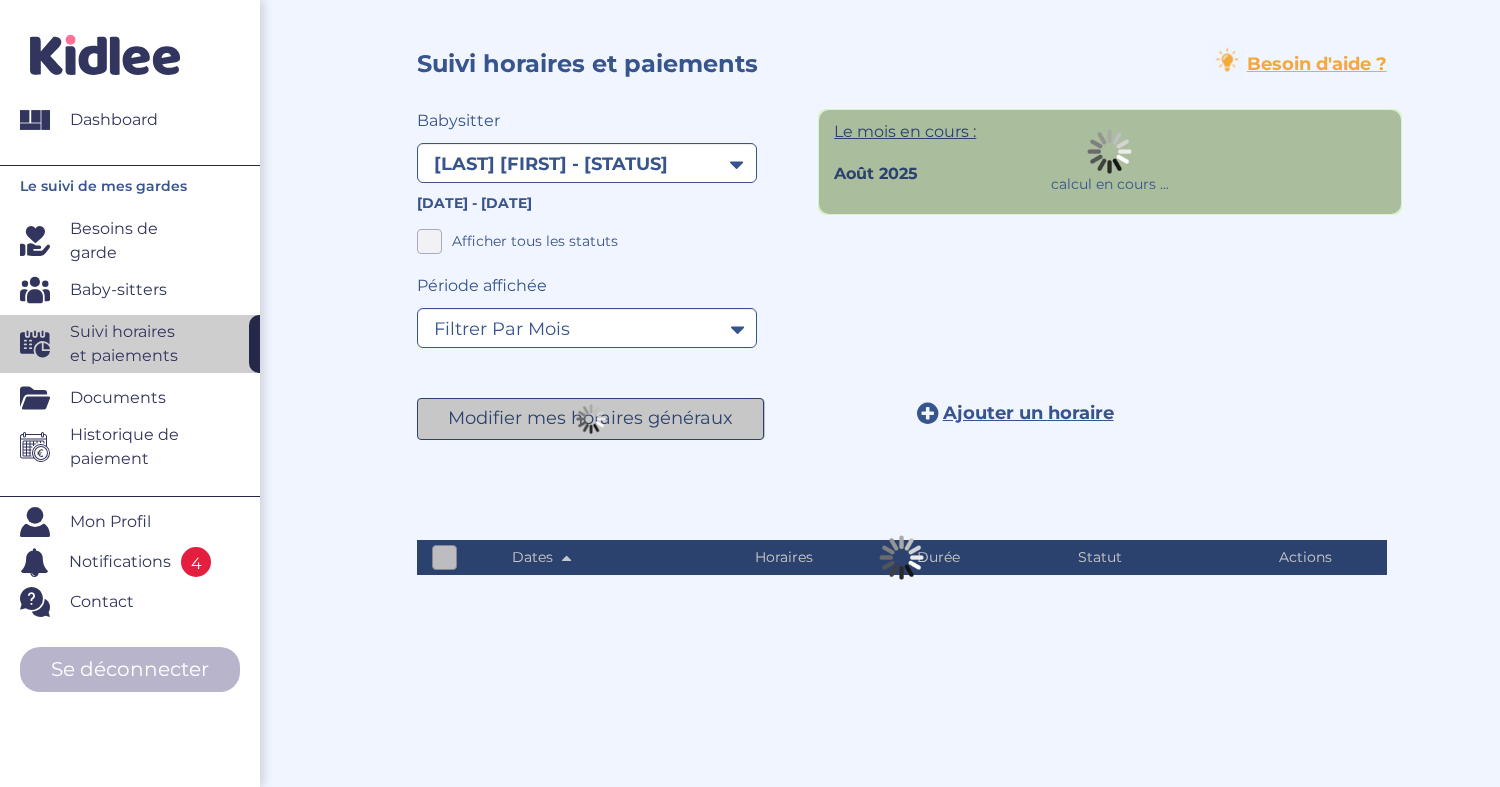 select on "[MONTH] [YEAR]" 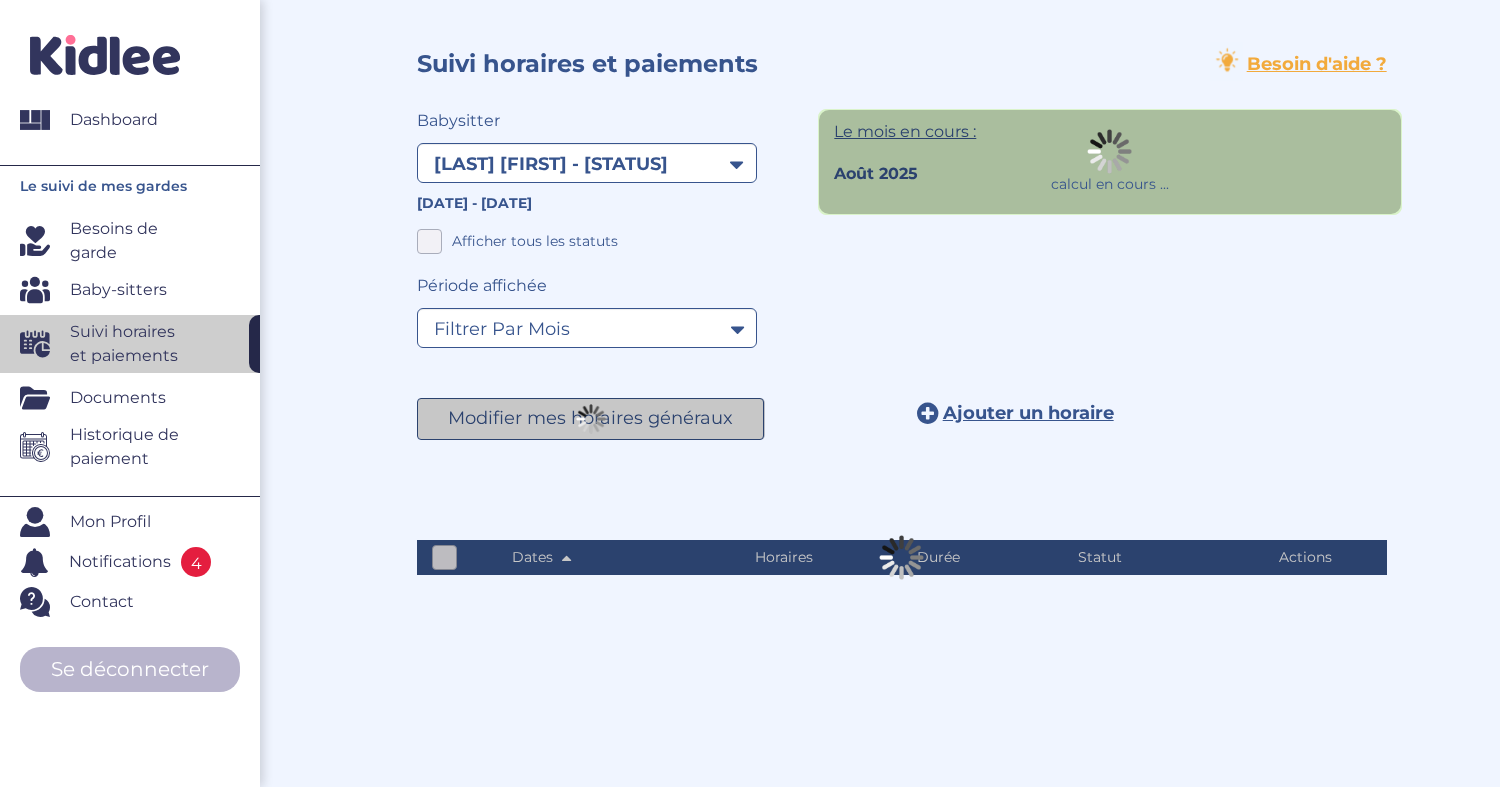 scroll, scrollTop: 0, scrollLeft: 0, axis: both 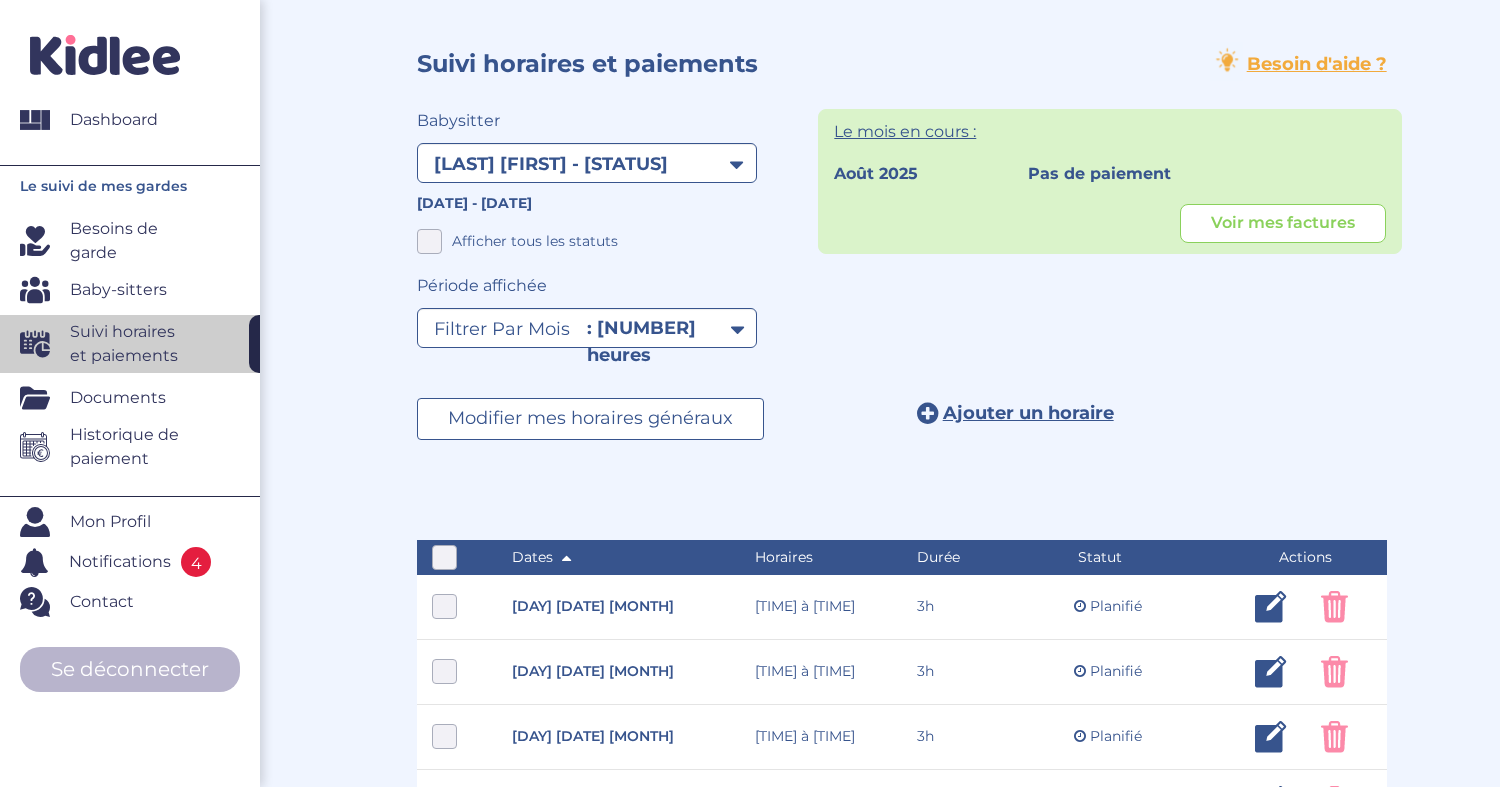 click on "Le mois en cours :" at bounding box center [905, 131] 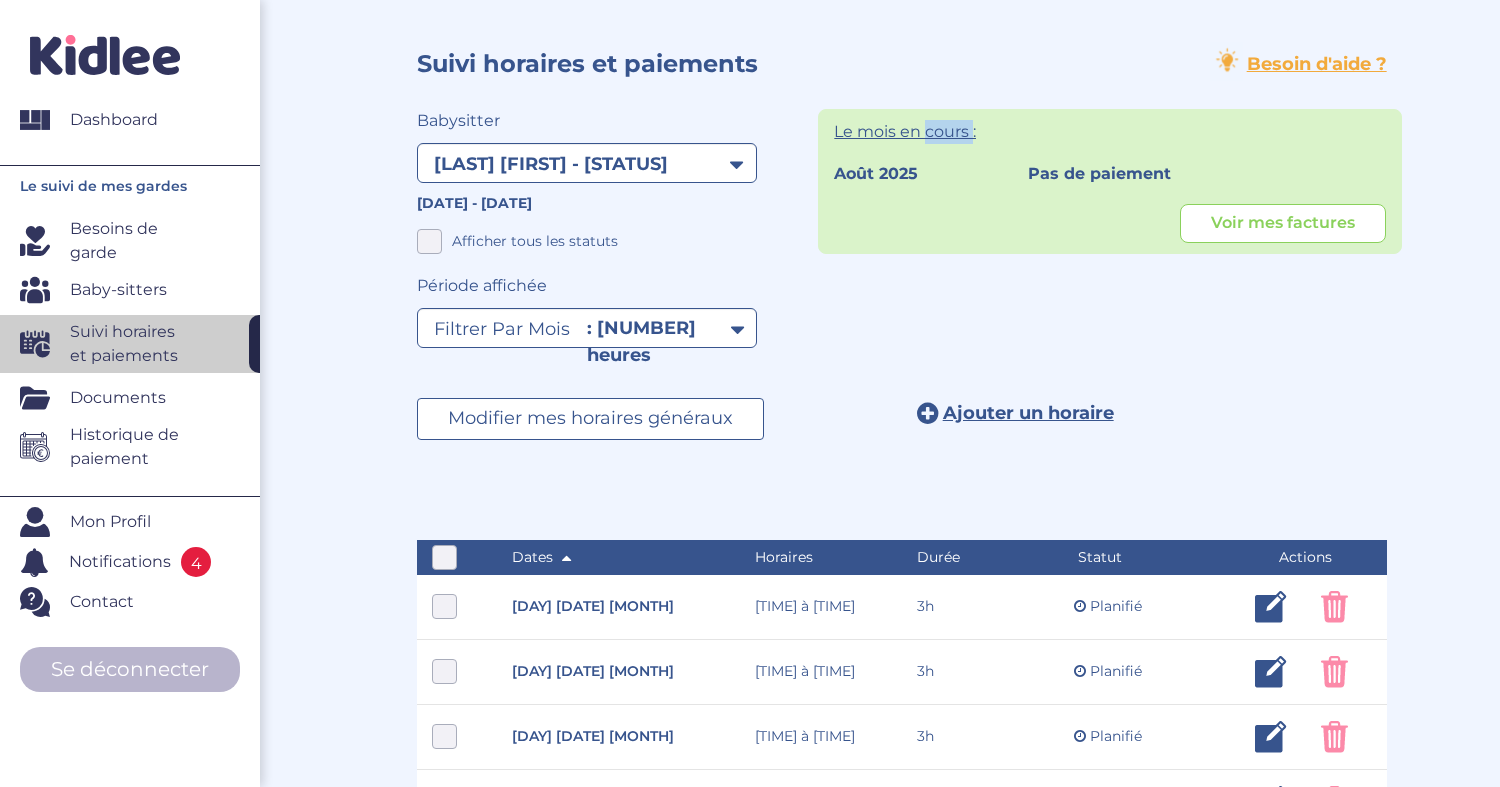 click on "Le mois en cours :" at bounding box center (905, 131) 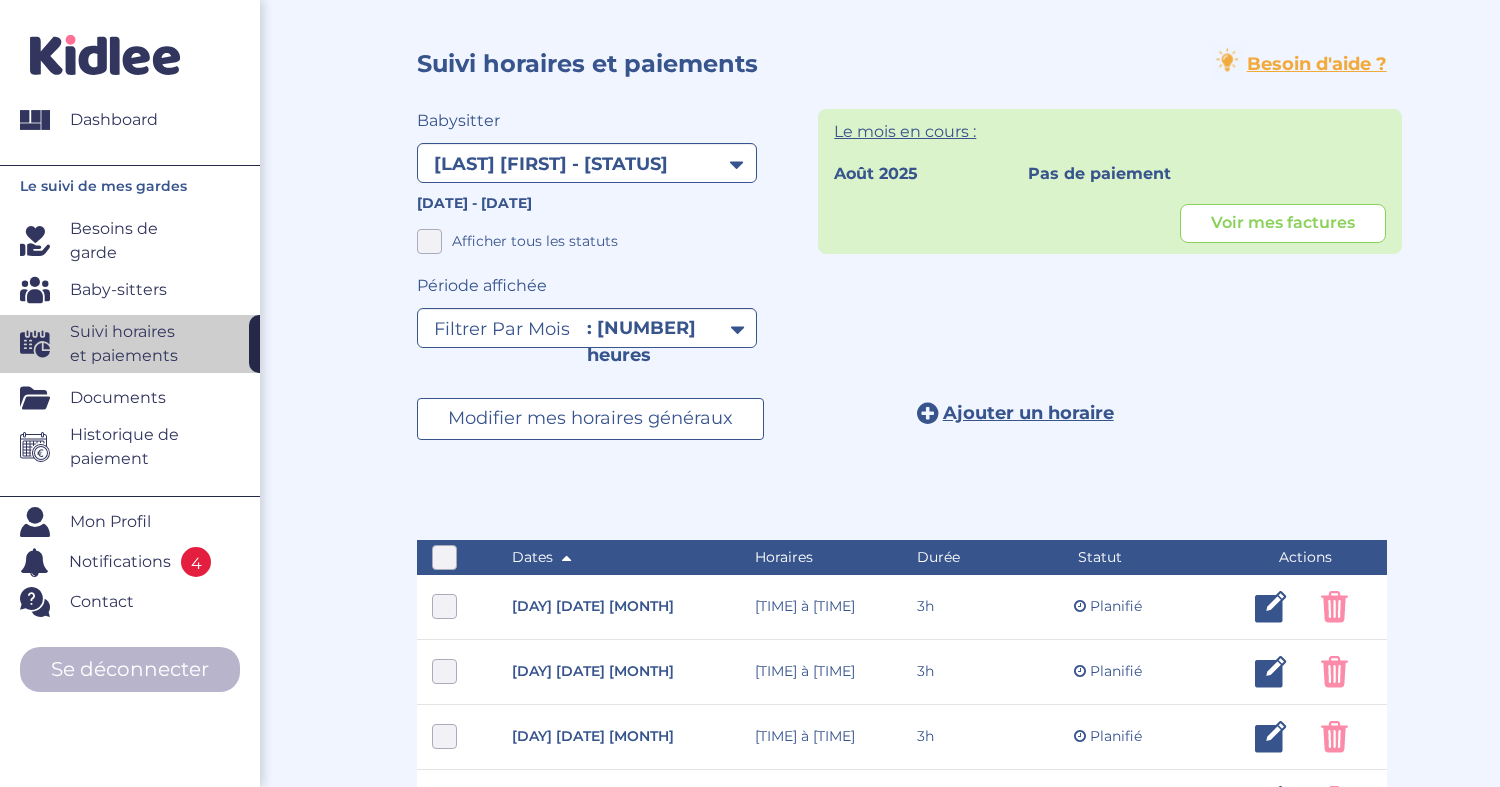 click on ": 62
heures" at bounding box center [672, 342] 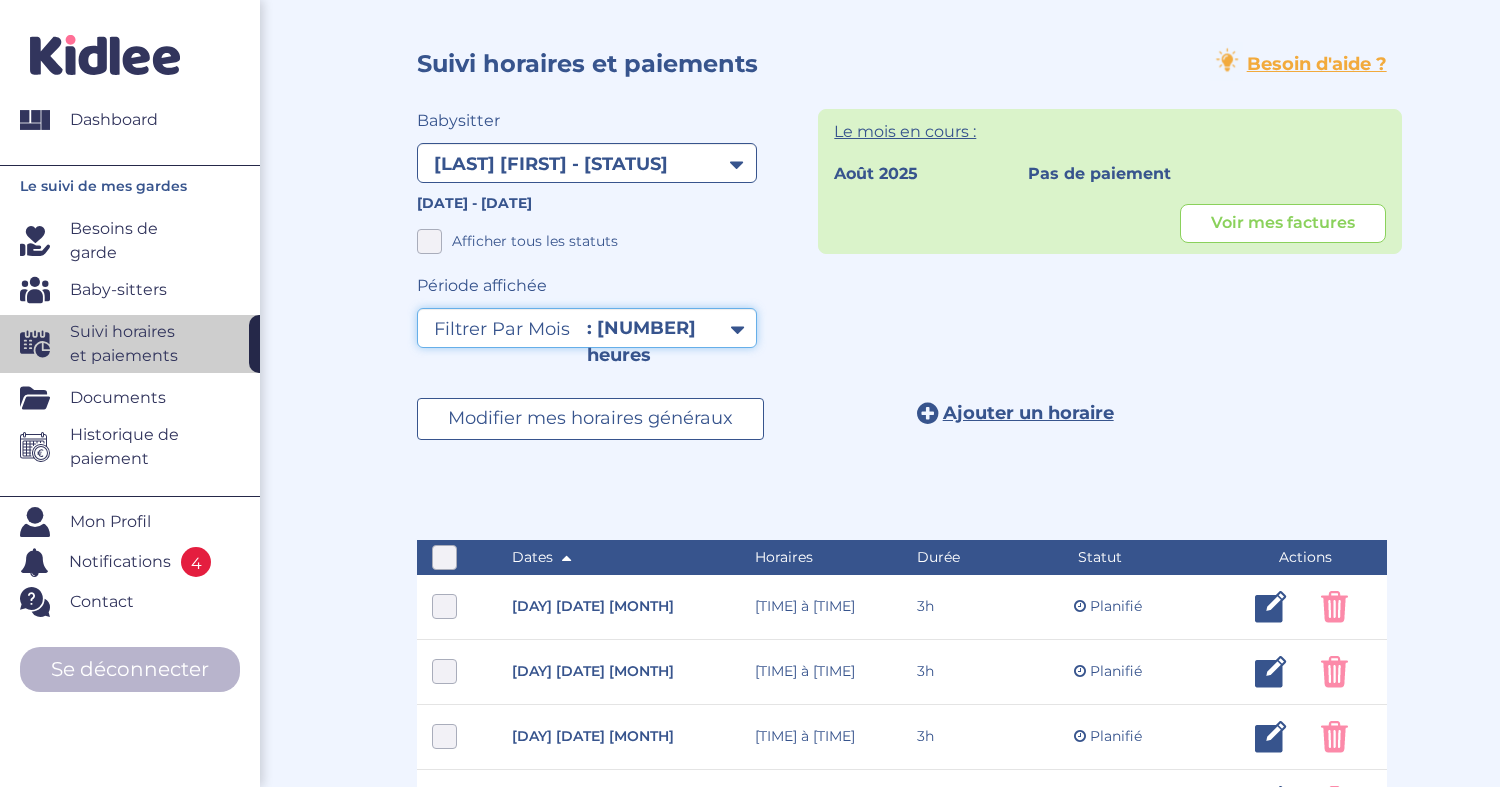 click on "Filtrer par mois
septembre 2025
octobre 2025
novembre 2025
décembre 2025
janvier 2026
février 2026
mars 2026
avril 2026
mai 2026
juin 2026
juillet 2026" at bounding box center [587, 328] 